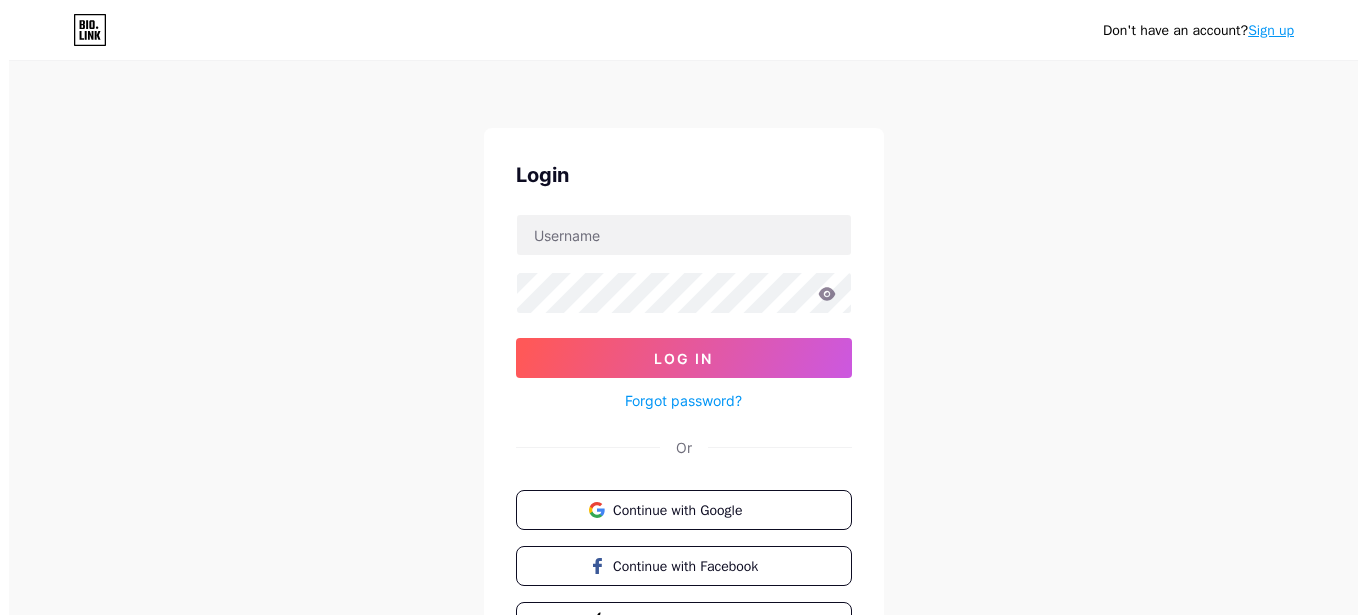 scroll, scrollTop: 0, scrollLeft: 0, axis: both 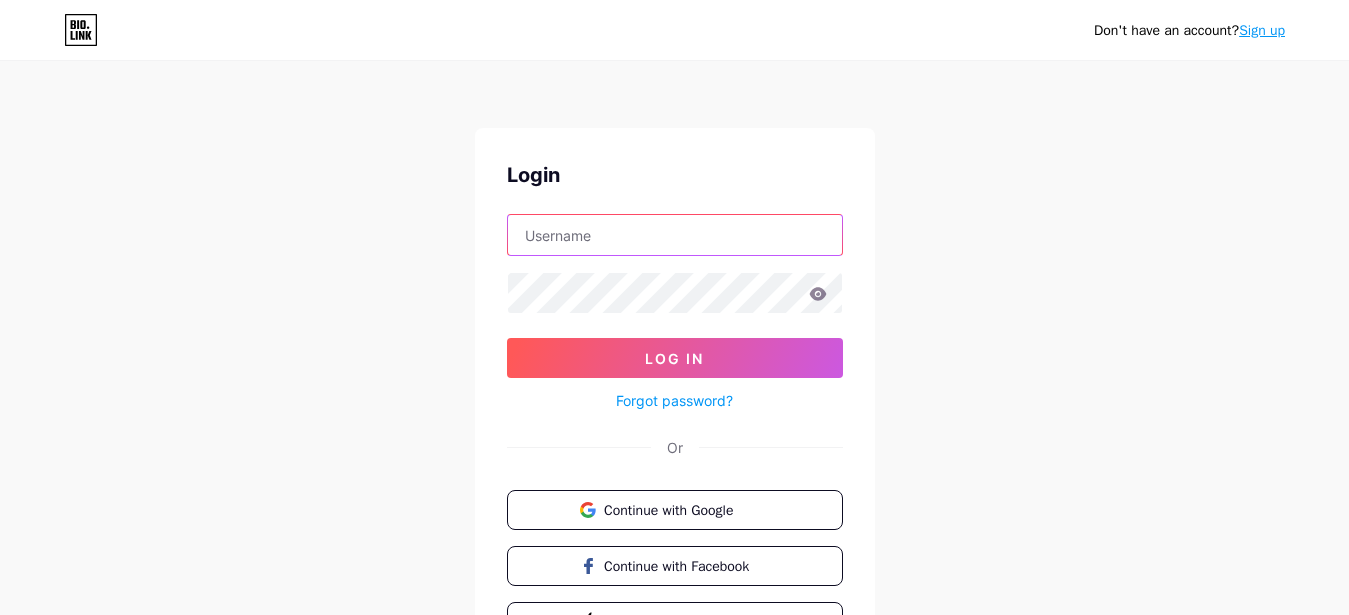 click at bounding box center (675, 235) 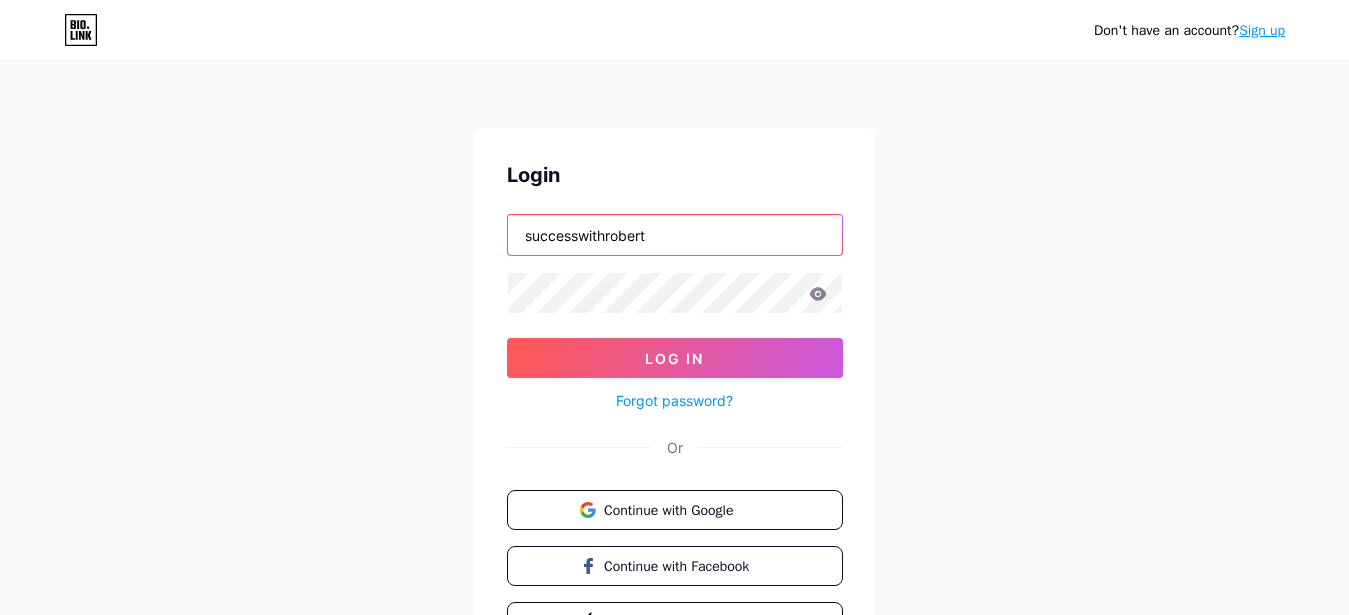 type on "successwithrobert" 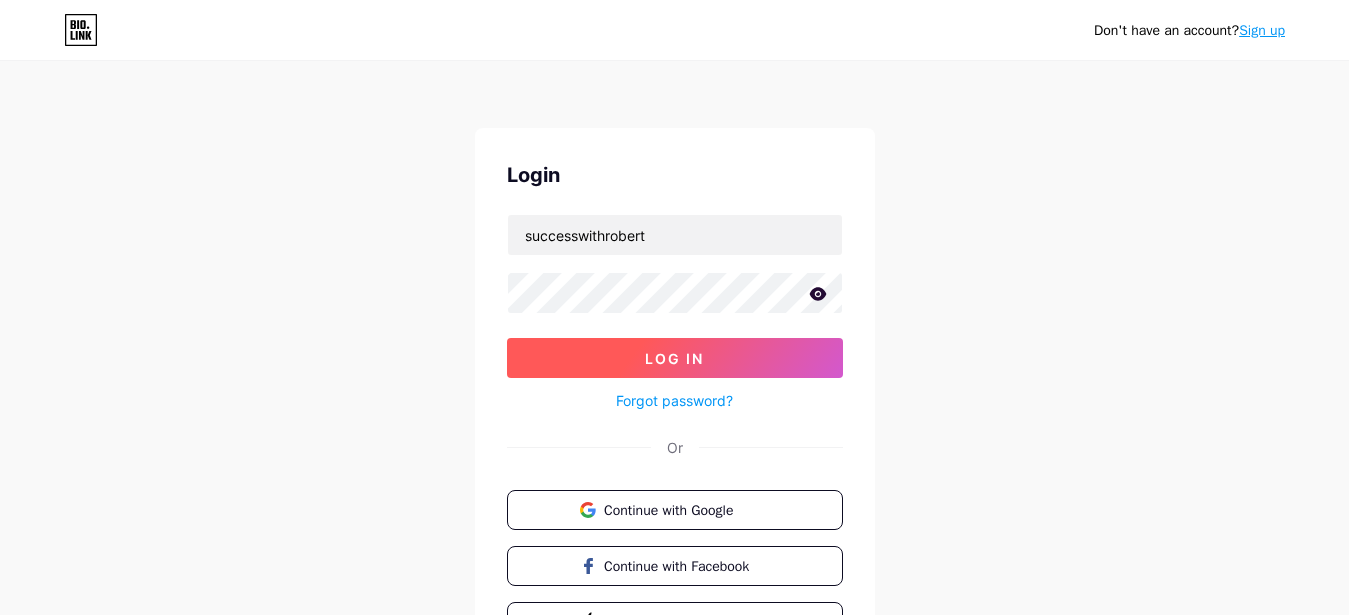 click on "Log In" at bounding box center (675, 358) 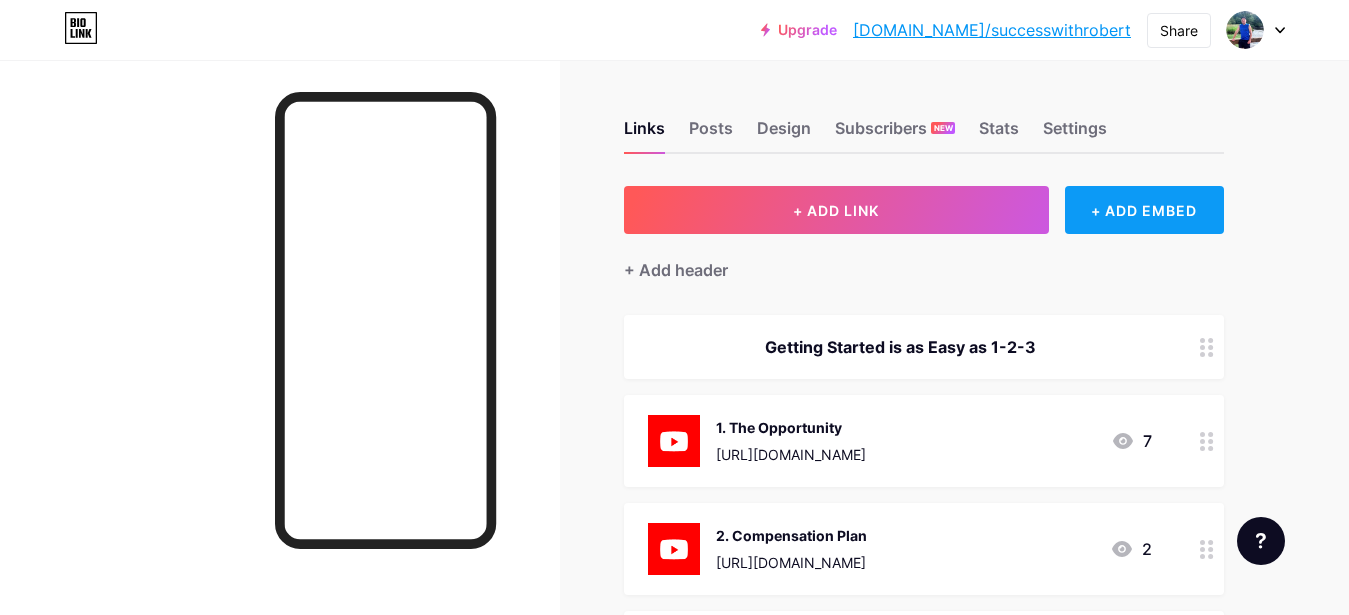 click on "+ ADD EMBED" at bounding box center [1144, 210] 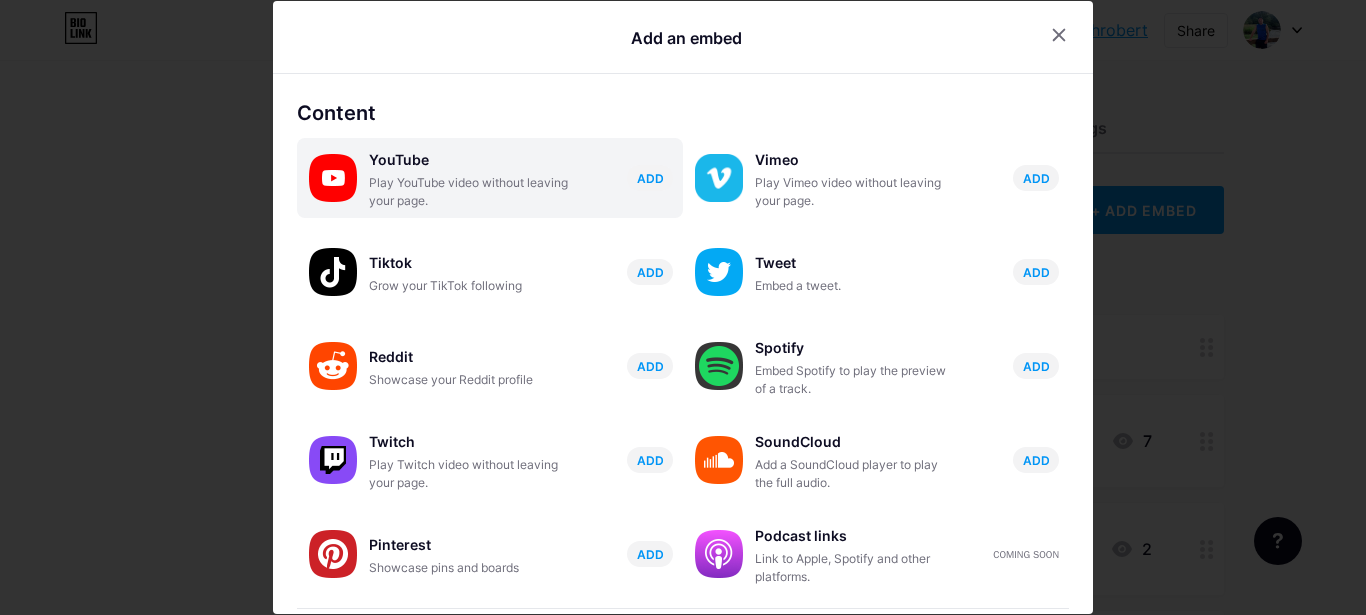 click on "Play YouTube video without leaving your page." at bounding box center [469, 192] 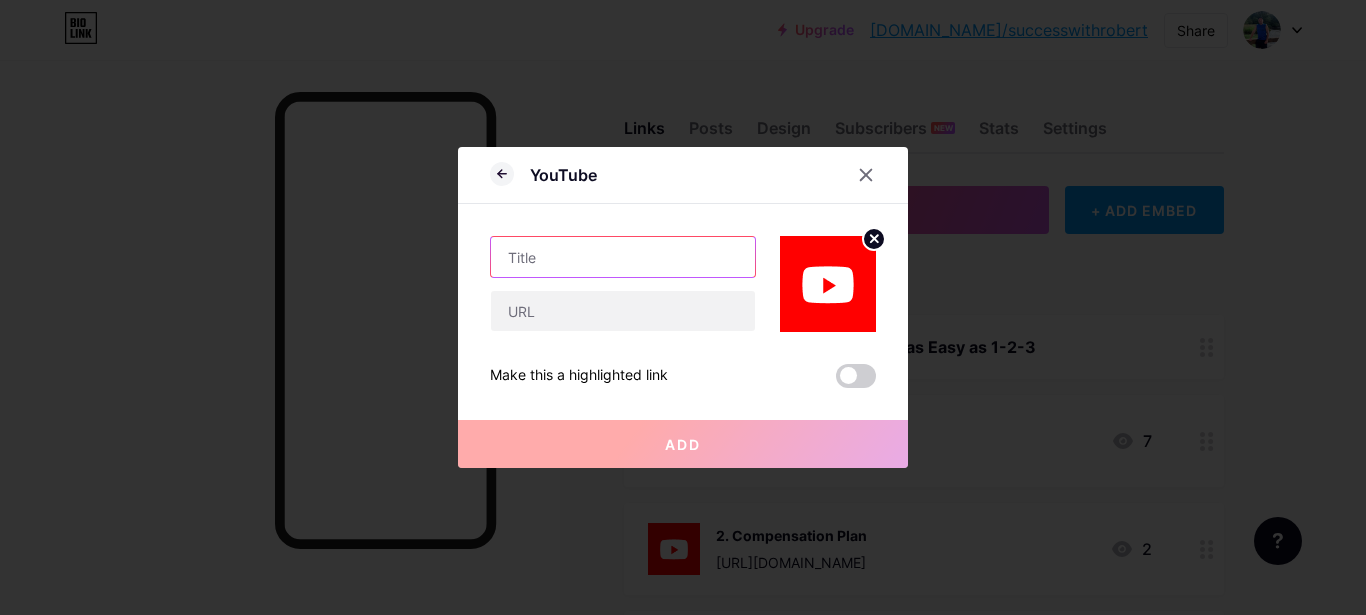 click at bounding box center (623, 257) 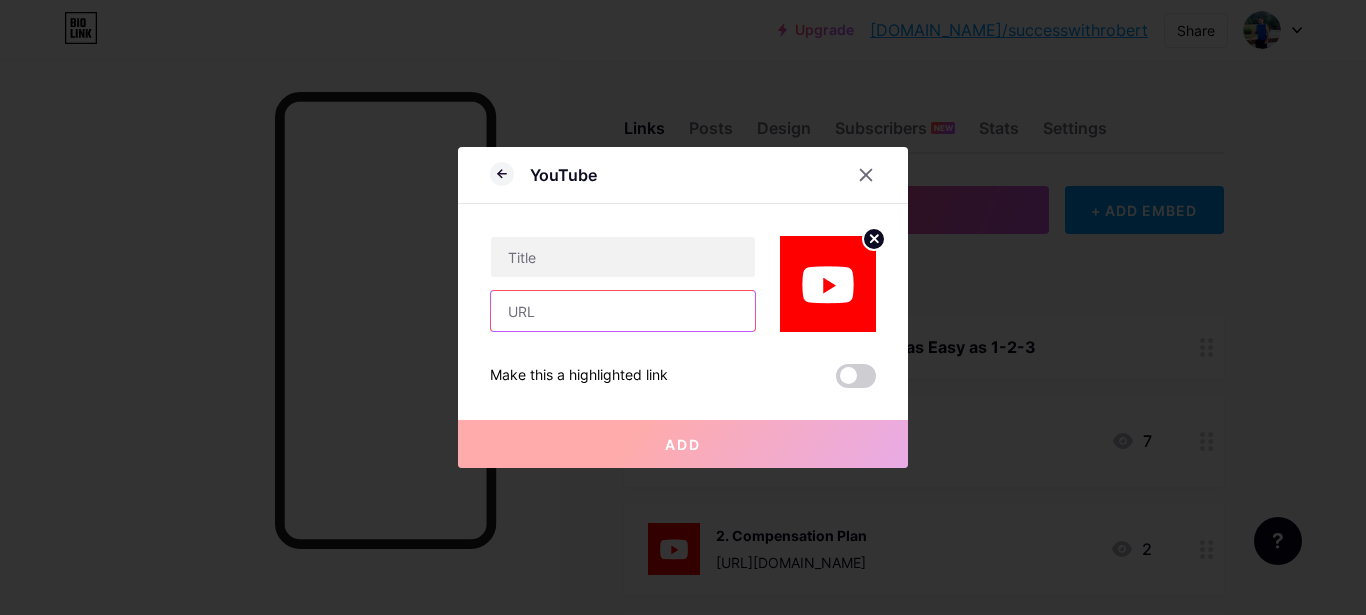 click at bounding box center (623, 311) 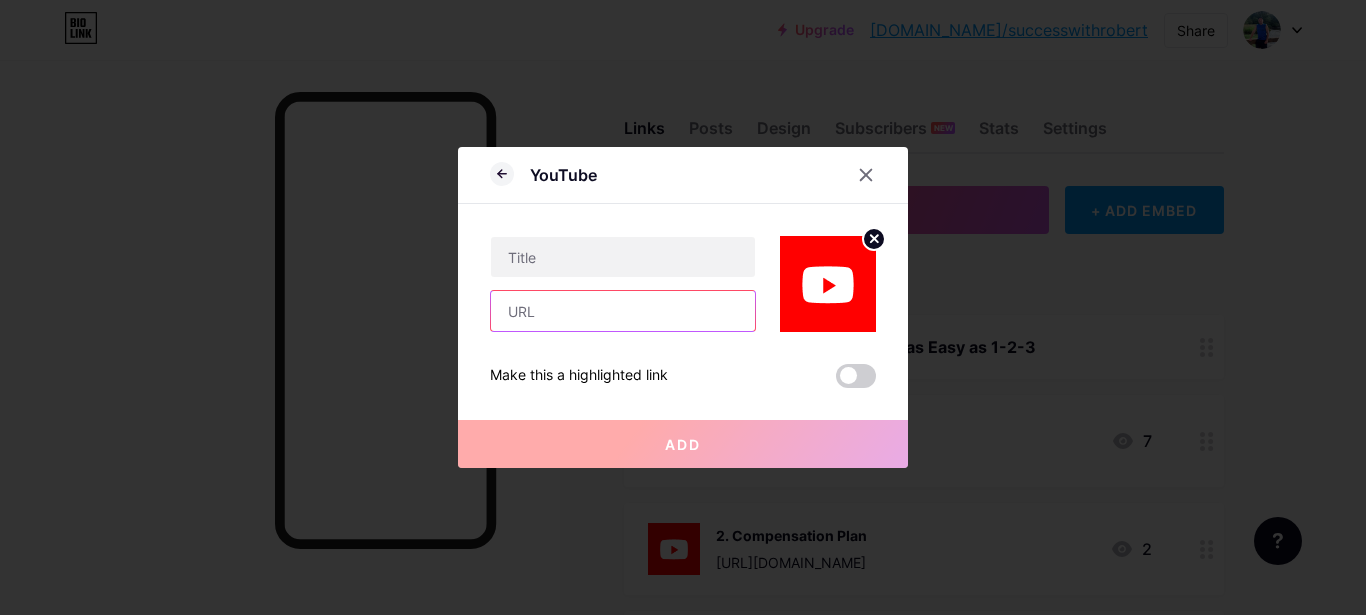 paste on "[URL][DOMAIN_NAME]" 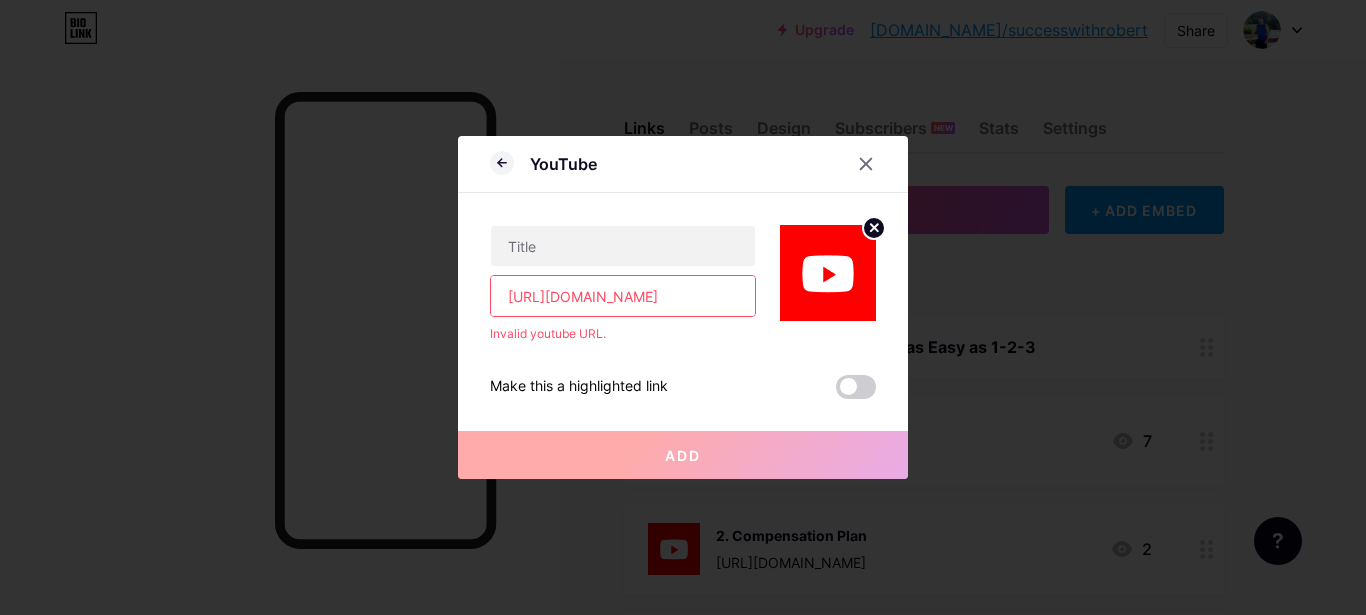 scroll, scrollTop: 0, scrollLeft: 143, axis: horizontal 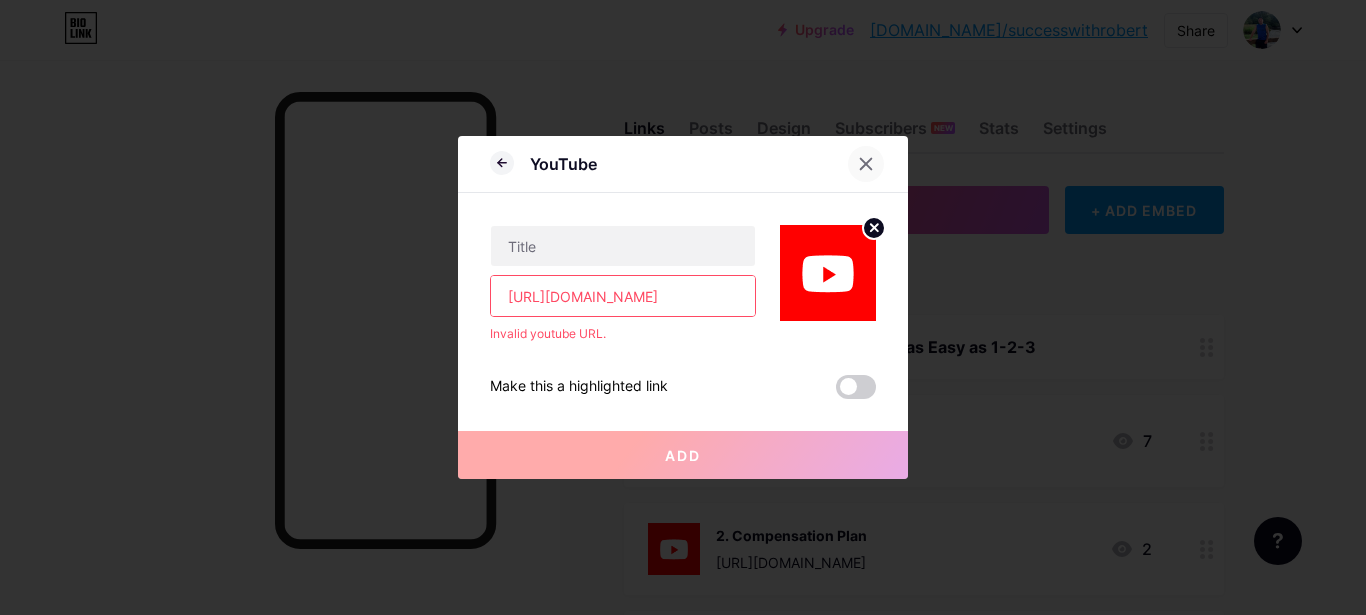type on "[URL][DOMAIN_NAME]" 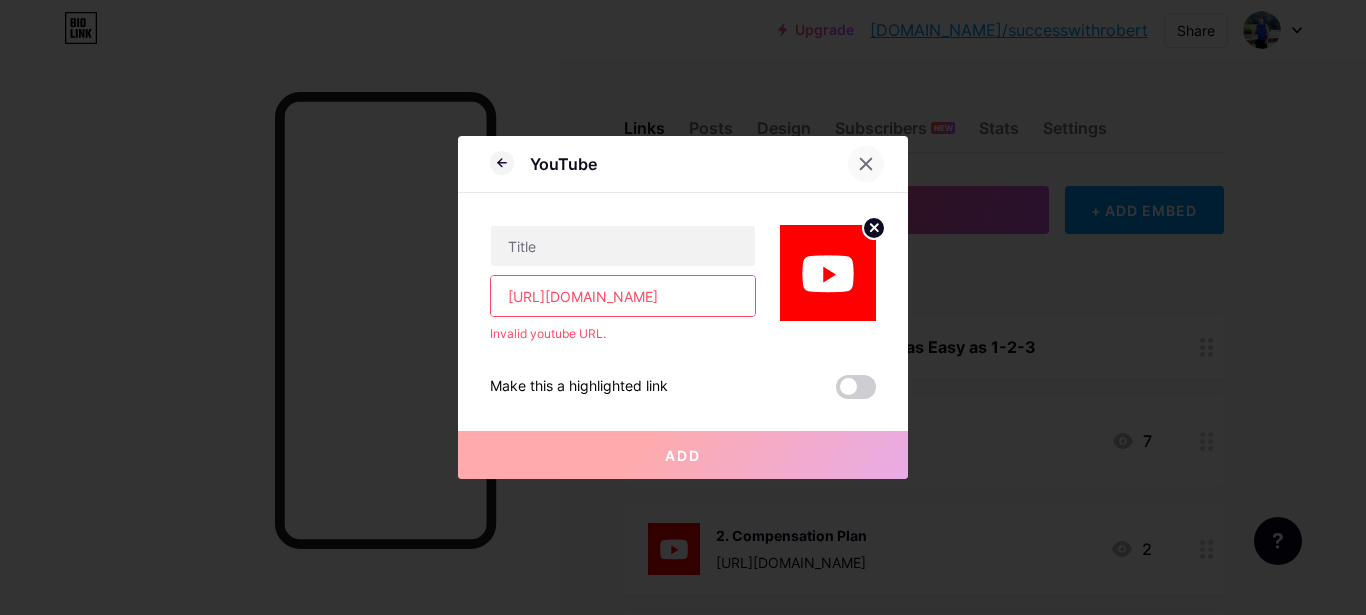 click 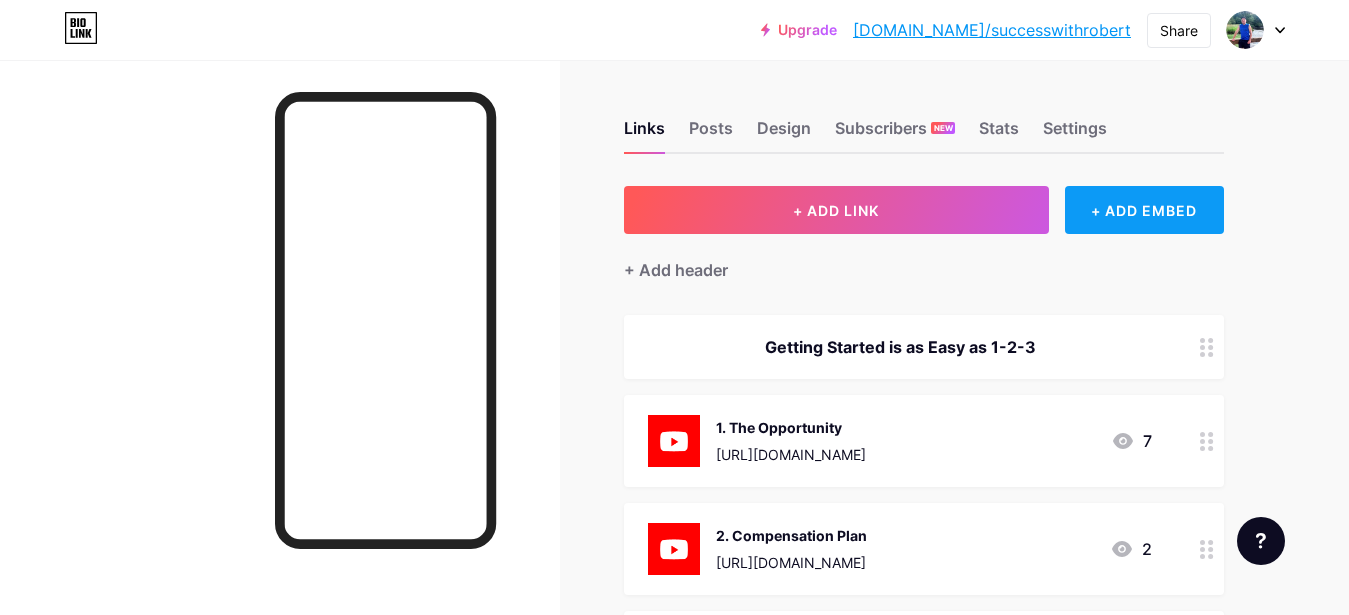 click on "+ ADD EMBED" at bounding box center [1144, 210] 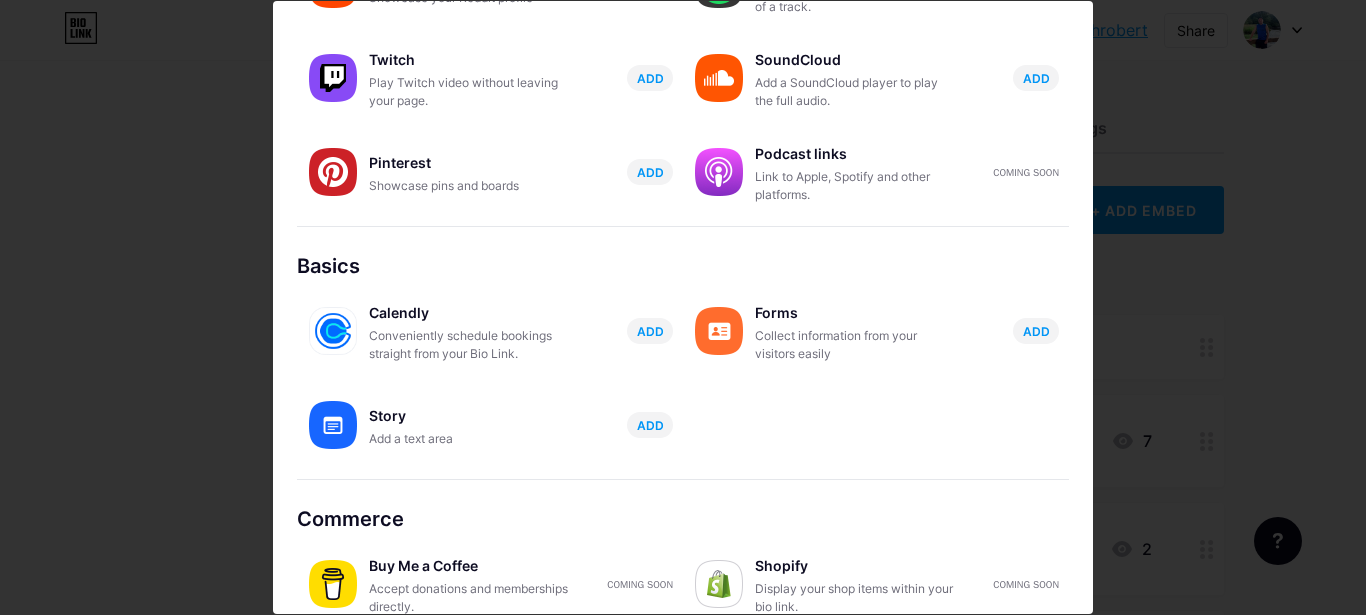 scroll, scrollTop: 406, scrollLeft: 0, axis: vertical 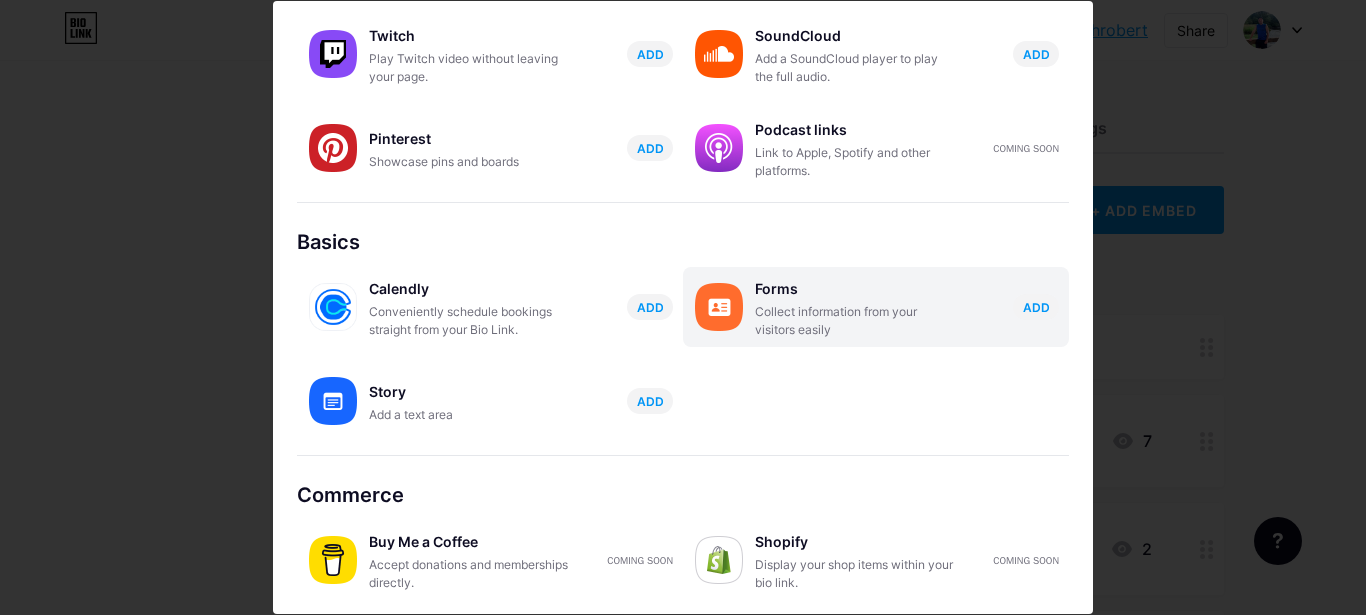 click on "Forms" at bounding box center (855, 289) 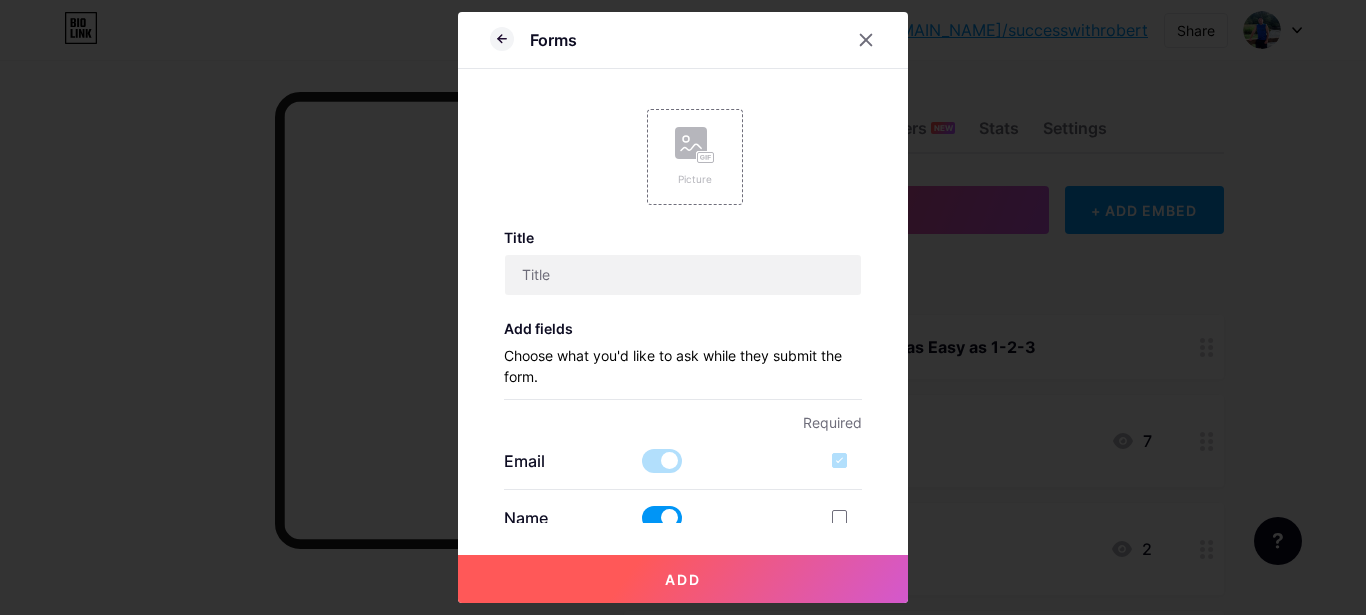 scroll, scrollTop: 0, scrollLeft: 0, axis: both 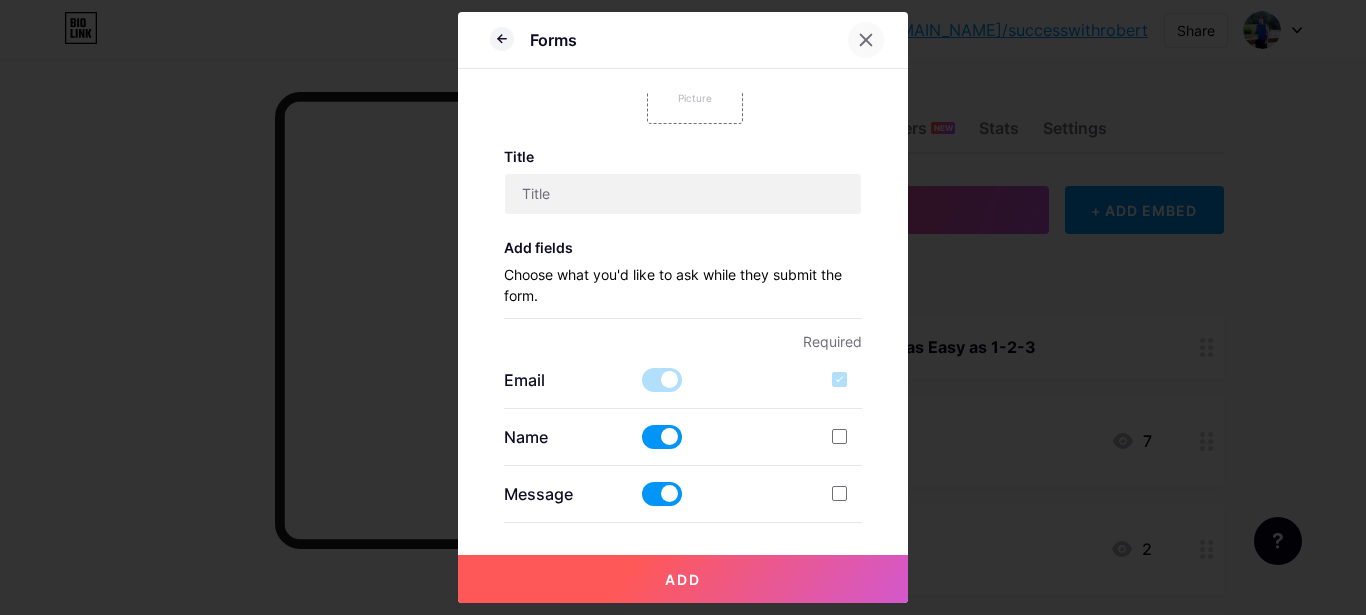 click 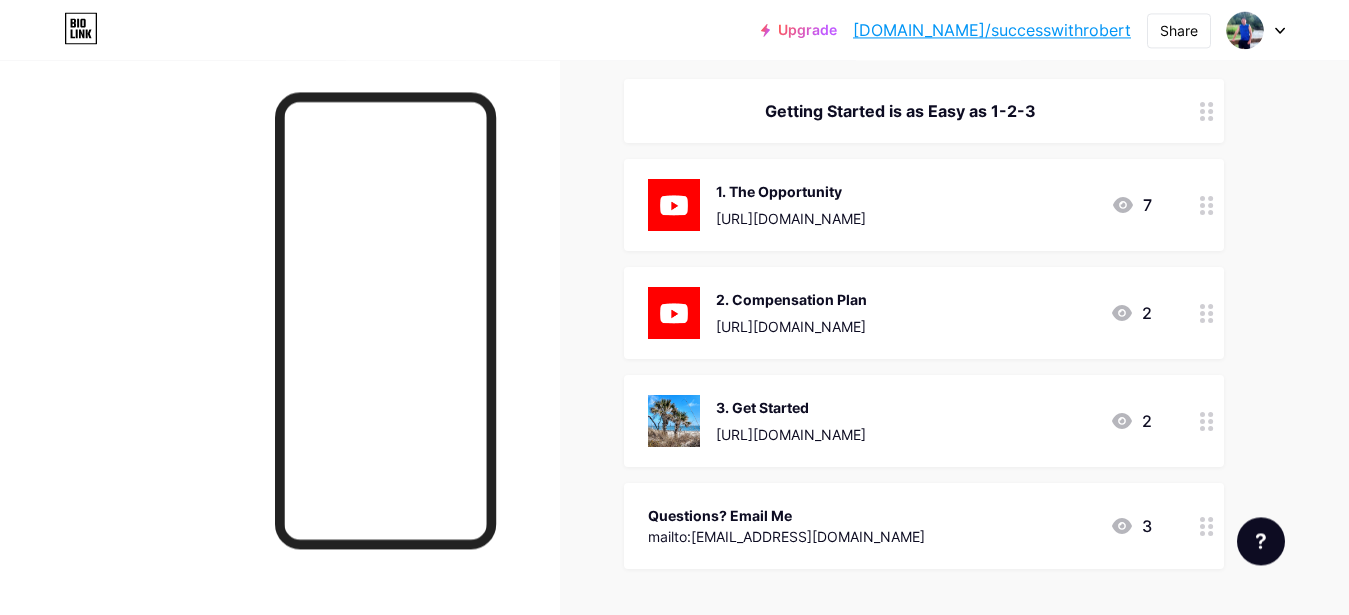 scroll, scrollTop: 234, scrollLeft: 0, axis: vertical 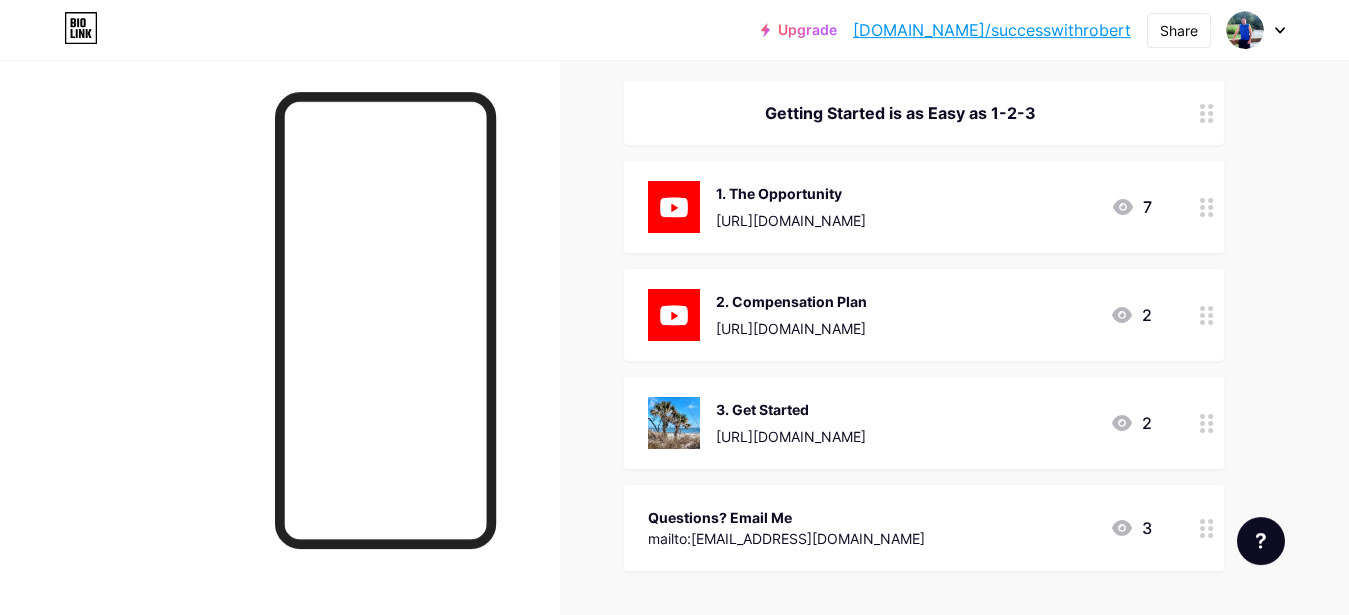 click on "3. Get Started
[URL][DOMAIN_NAME]" at bounding box center (791, 423) 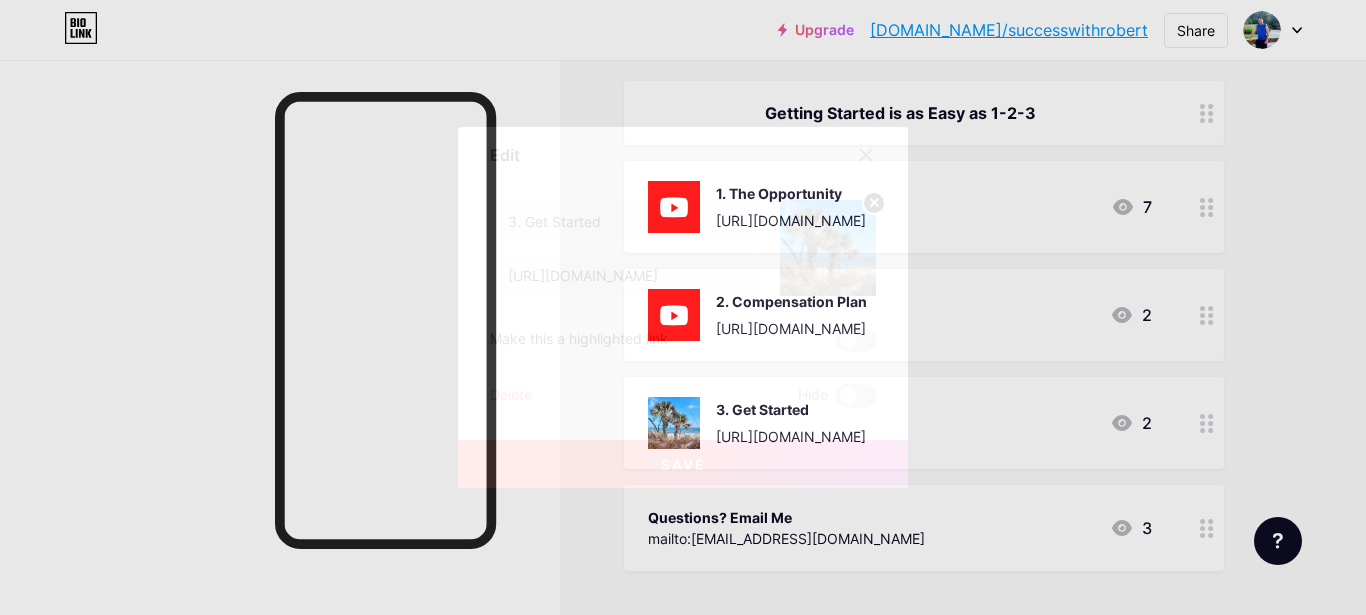 click 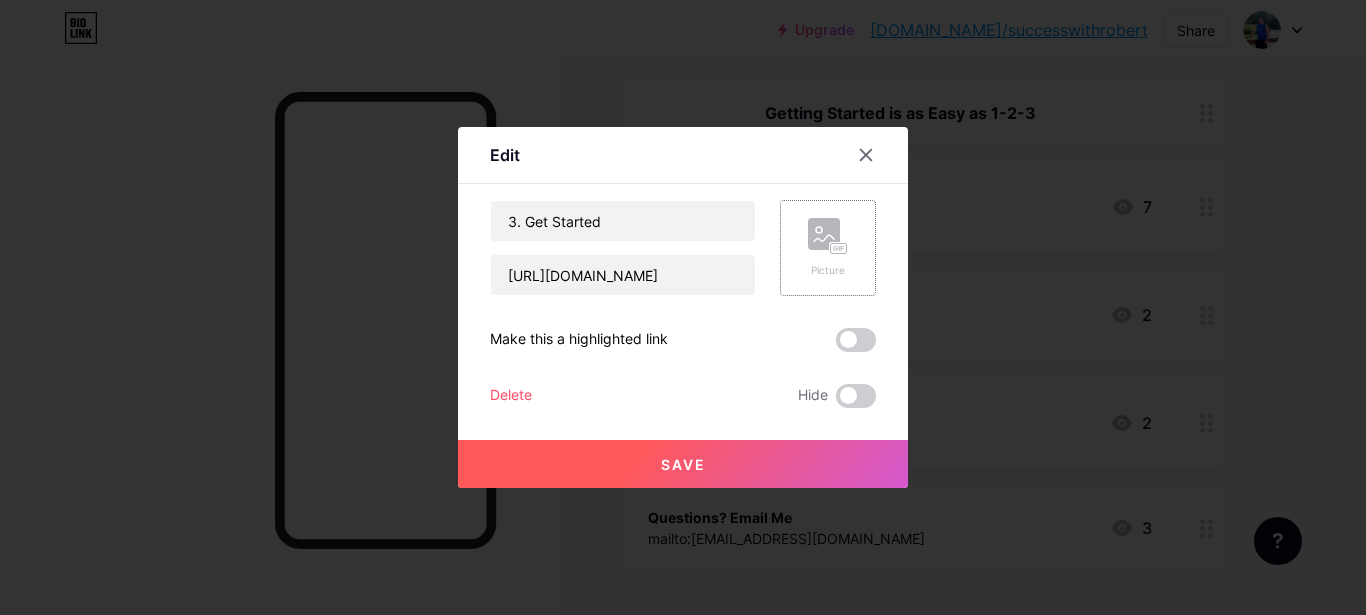 click 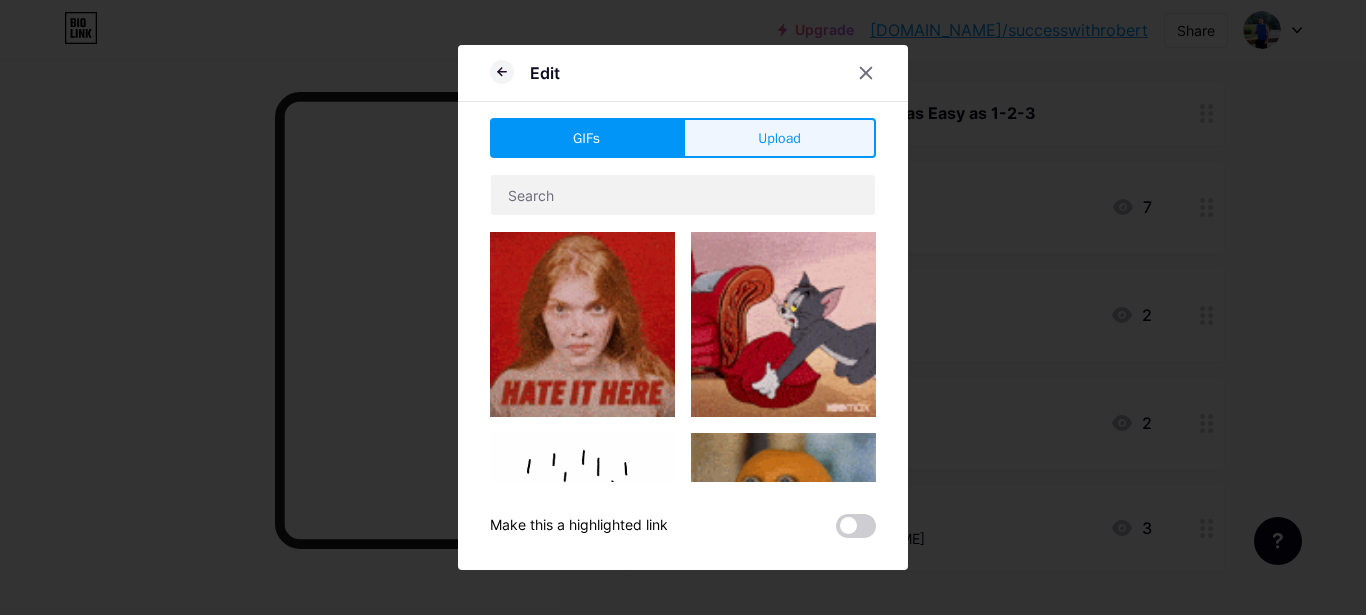 click on "Upload" at bounding box center (779, 138) 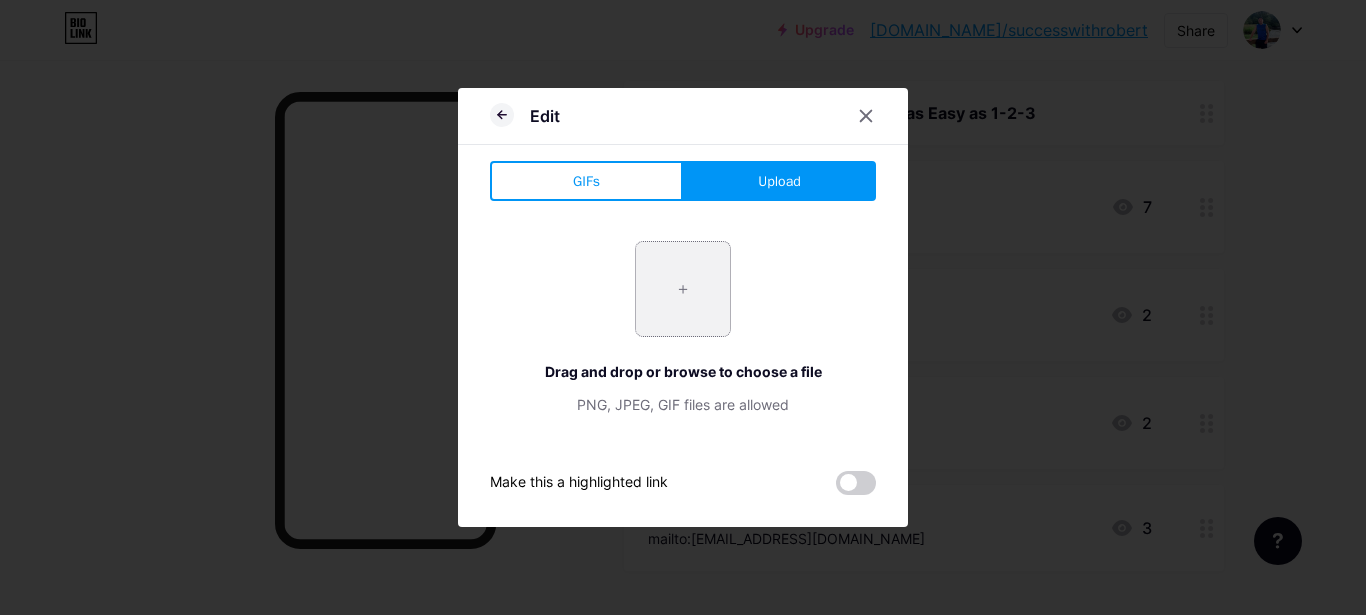 click at bounding box center (683, 289) 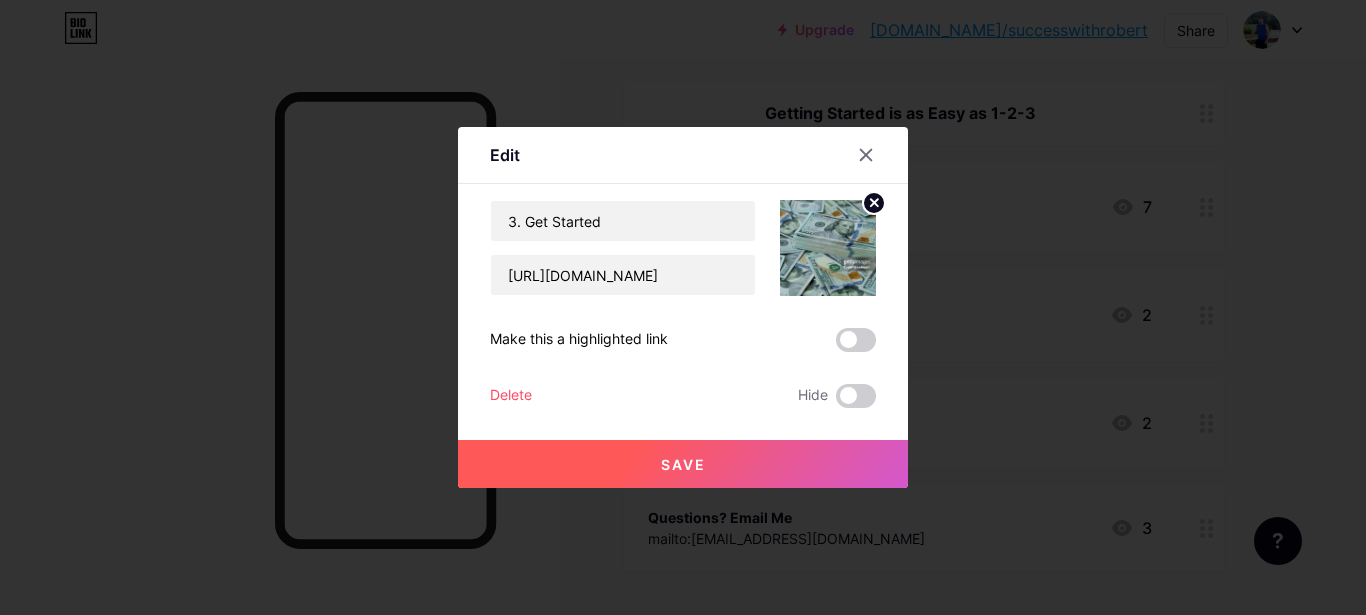 click on "Save" at bounding box center (683, 464) 